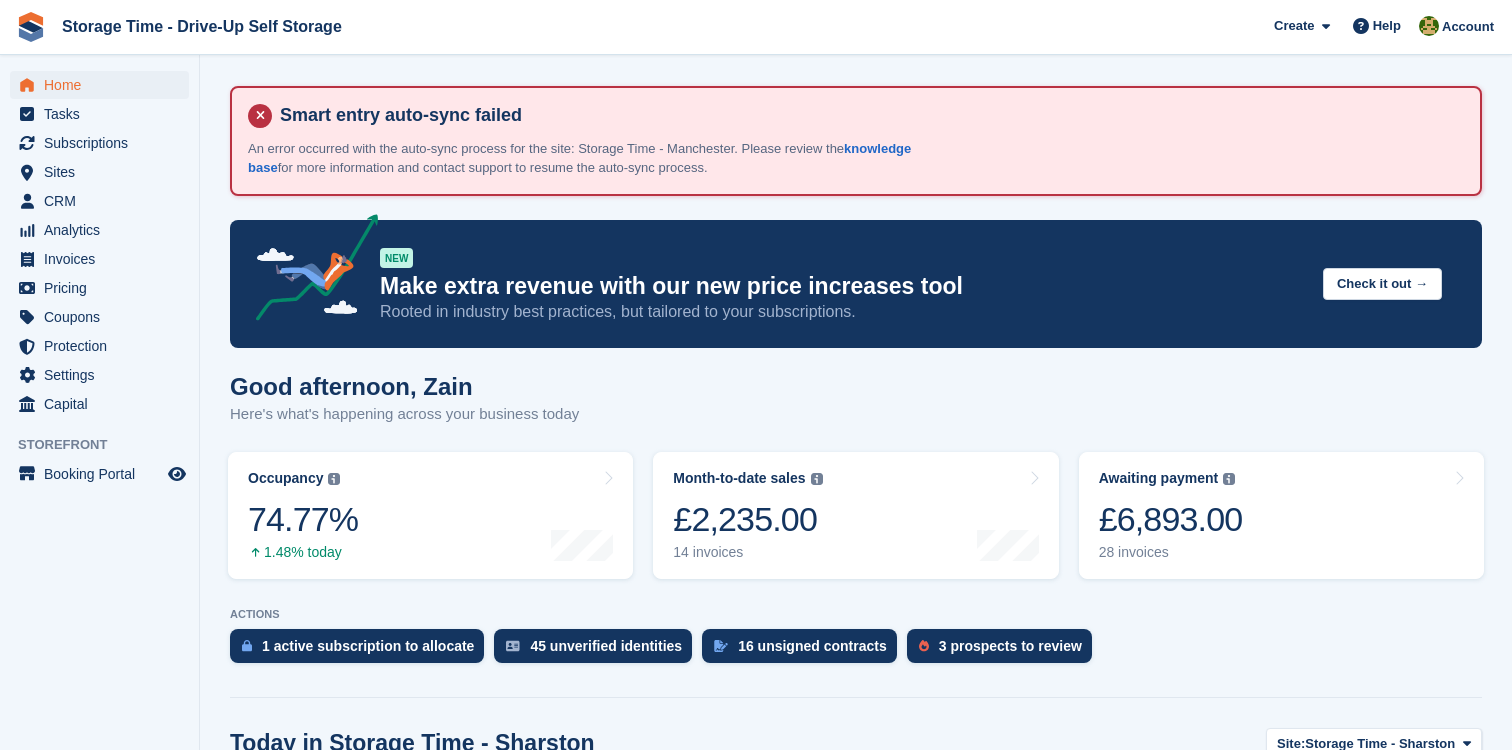 scroll, scrollTop: 0, scrollLeft: 0, axis: both 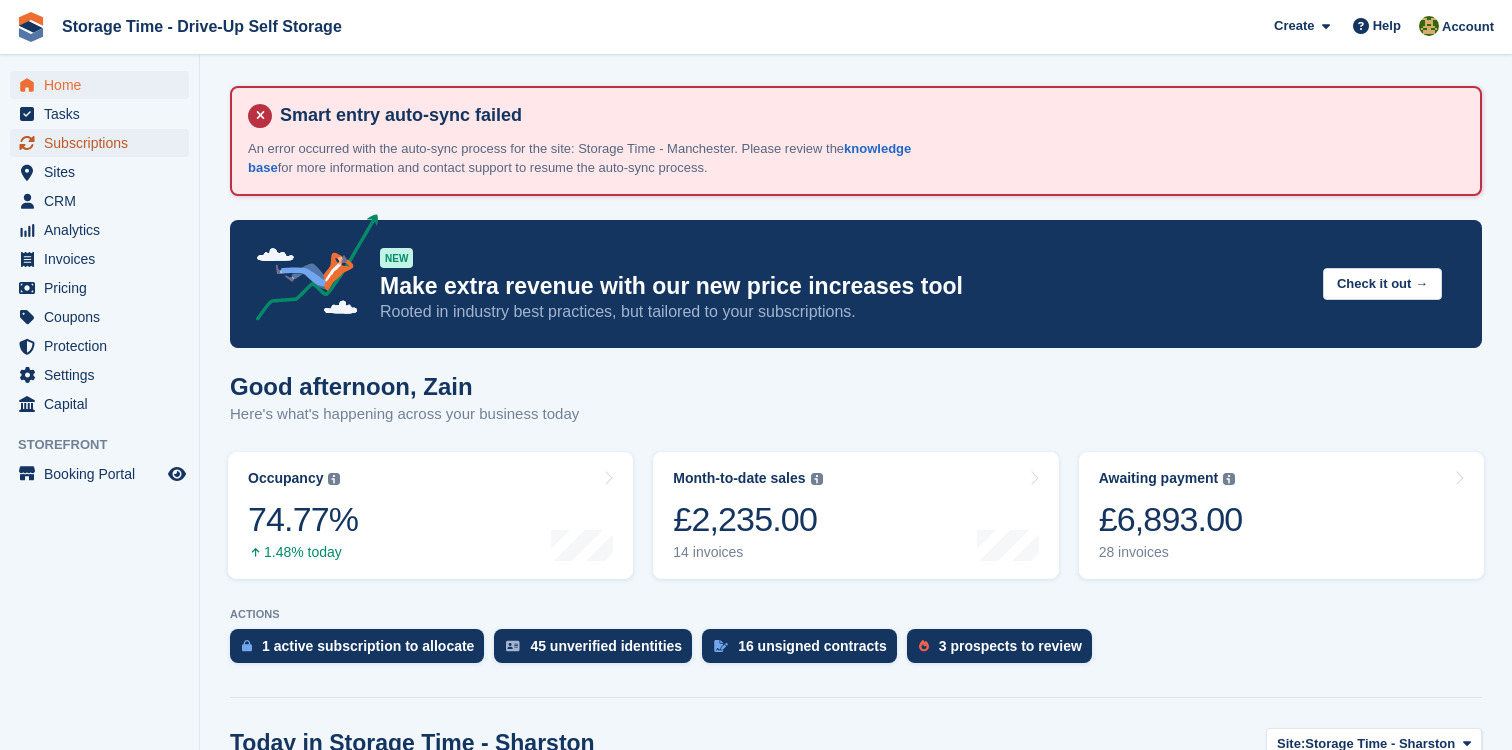 click on "Subscriptions" at bounding box center [104, 143] 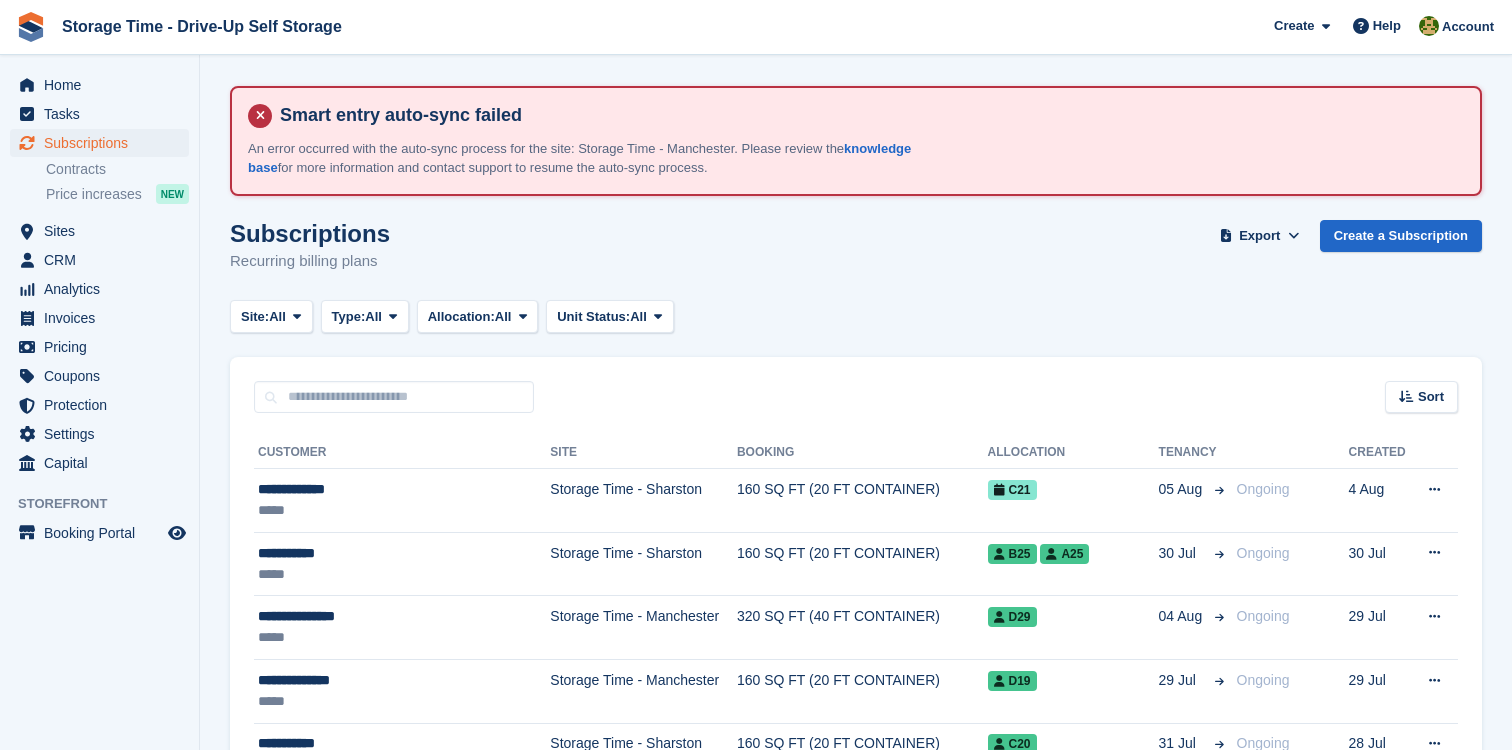 scroll, scrollTop: 0, scrollLeft: 0, axis: both 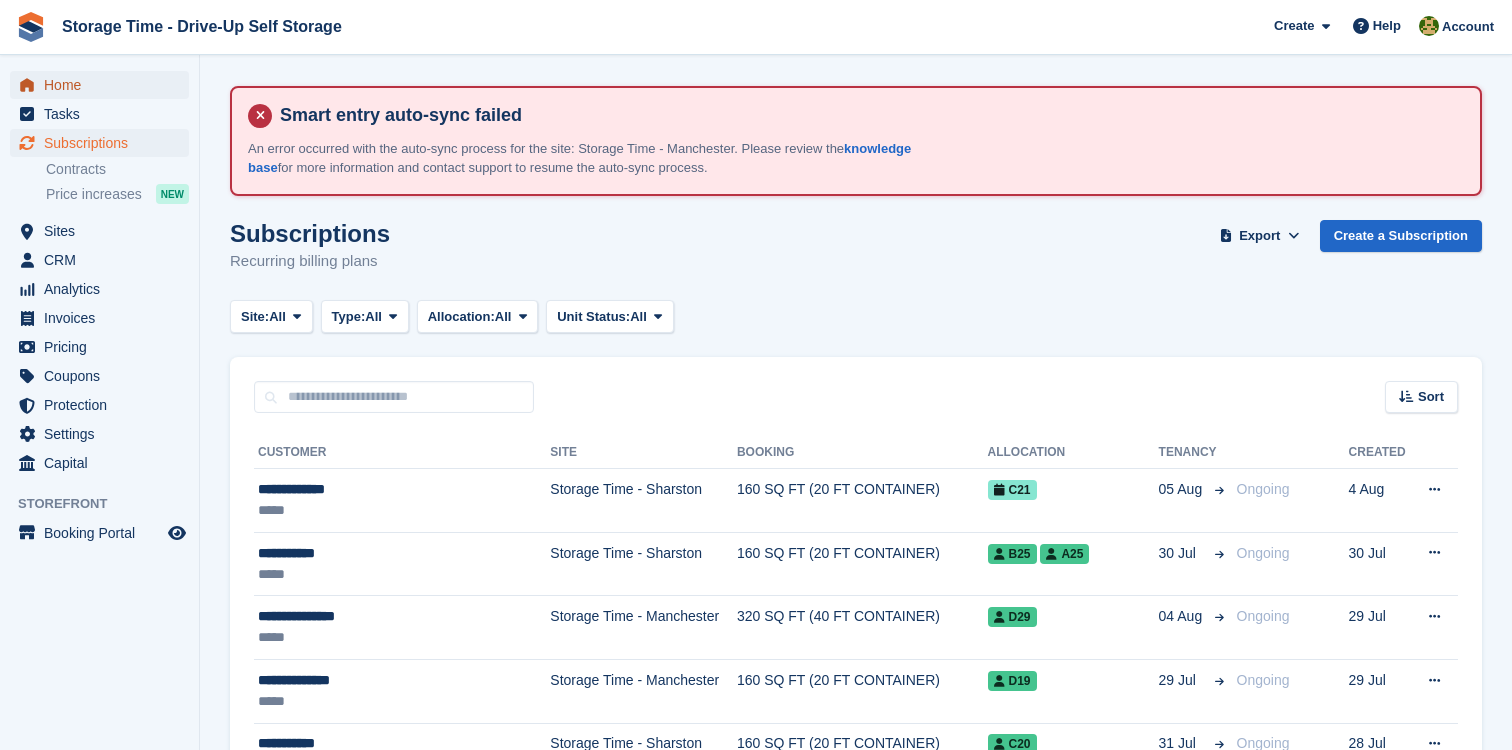 click on "Home" at bounding box center [104, 85] 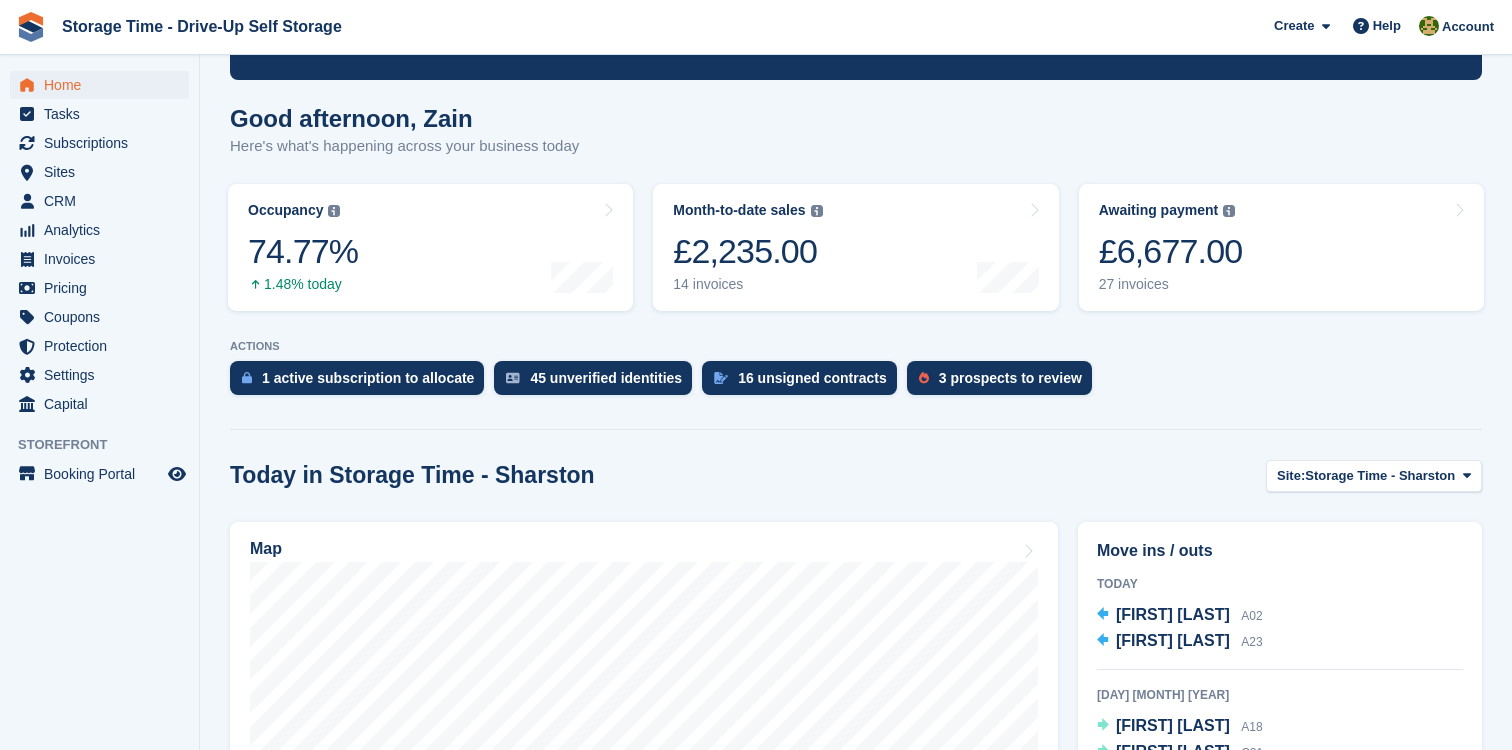 scroll, scrollTop: 682, scrollLeft: 0, axis: vertical 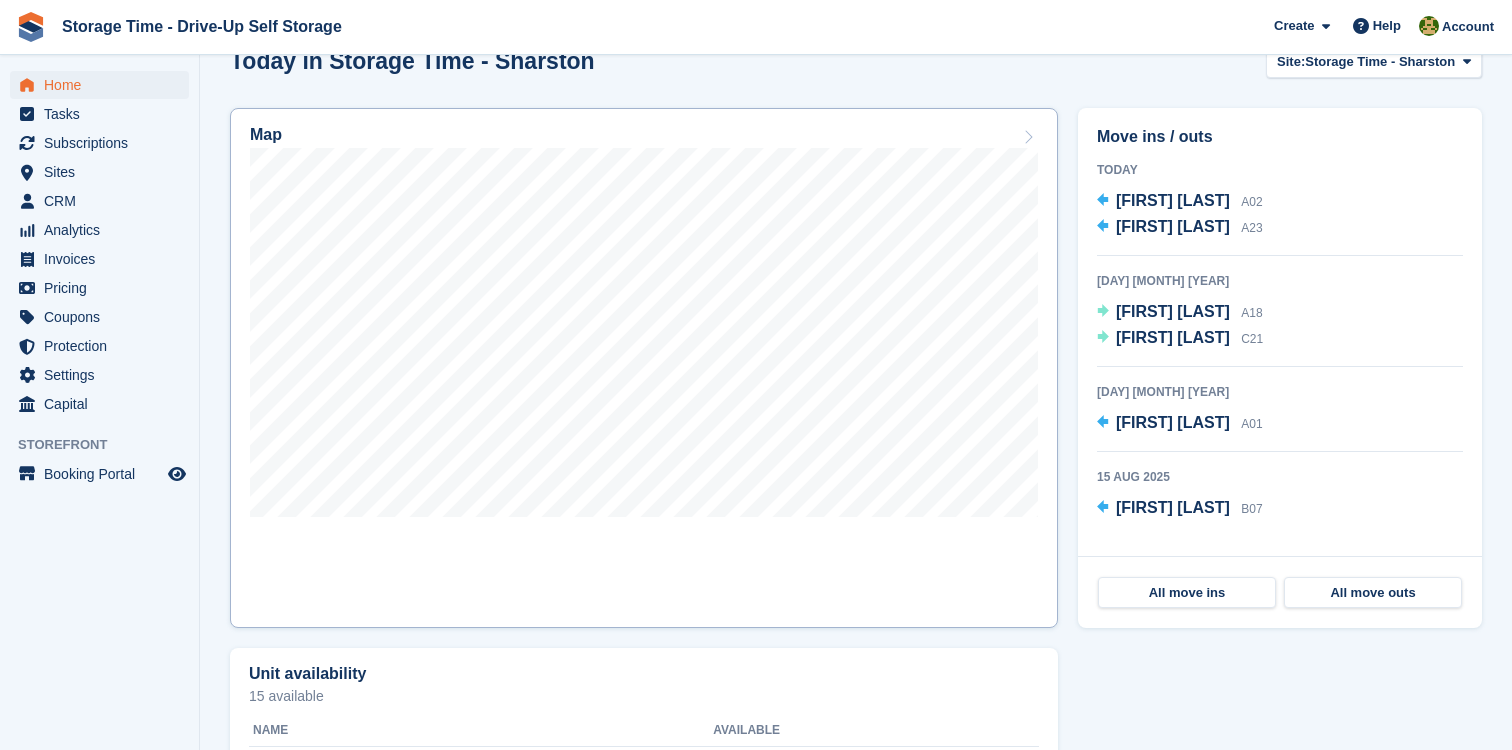 click on "Map" at bounding box center (644, 368) 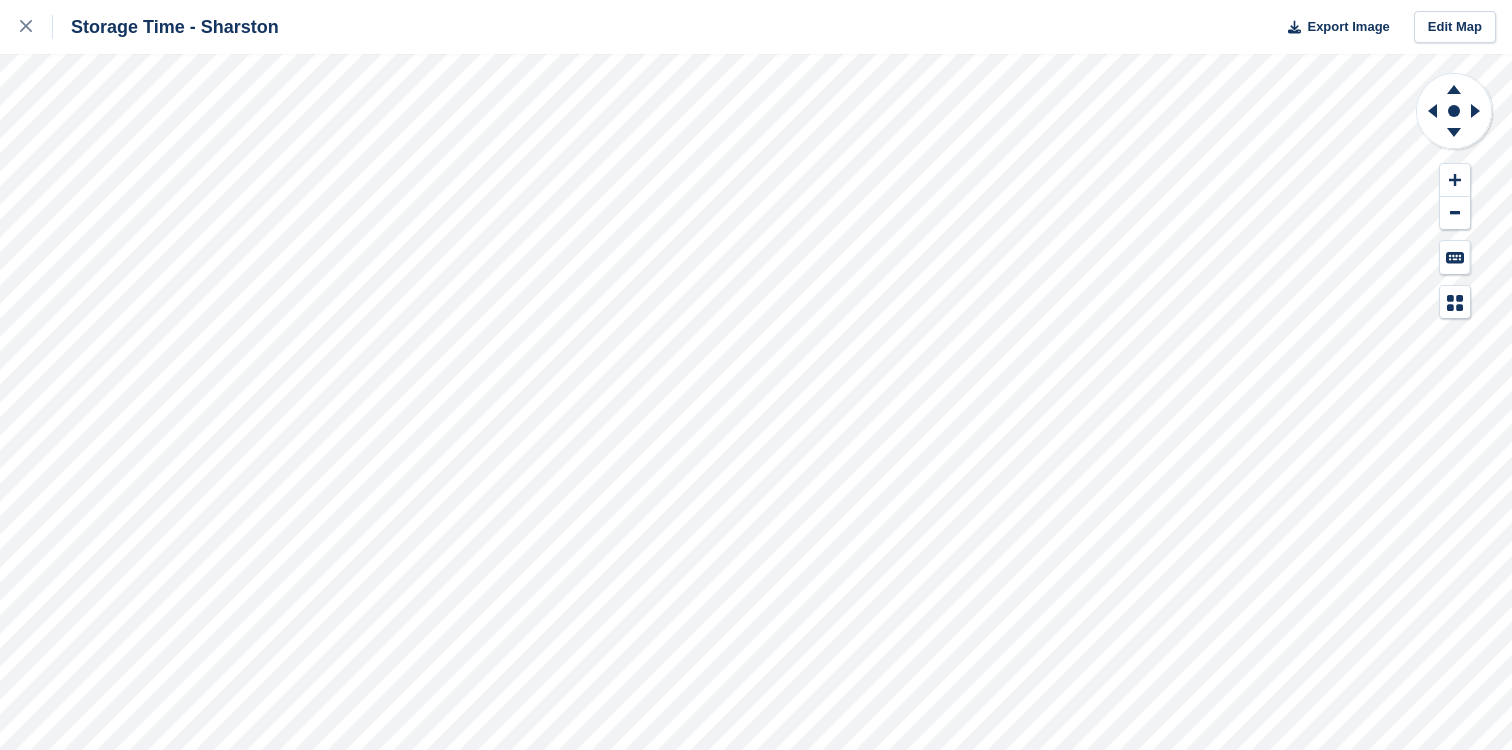 scroll, scrollTop: 0, scrollLeft: 0, axis: both 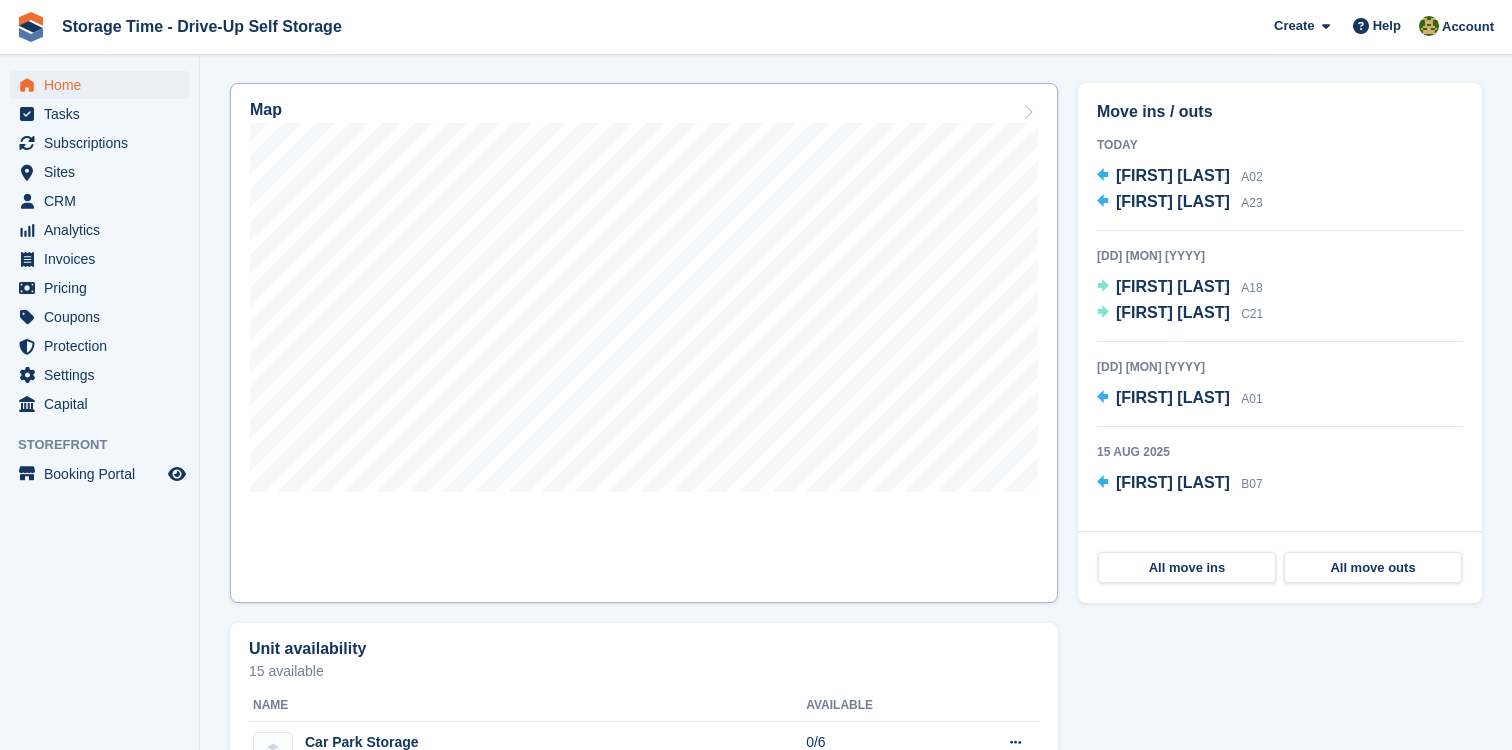 click on "Map" at bounding box center [644, 112] 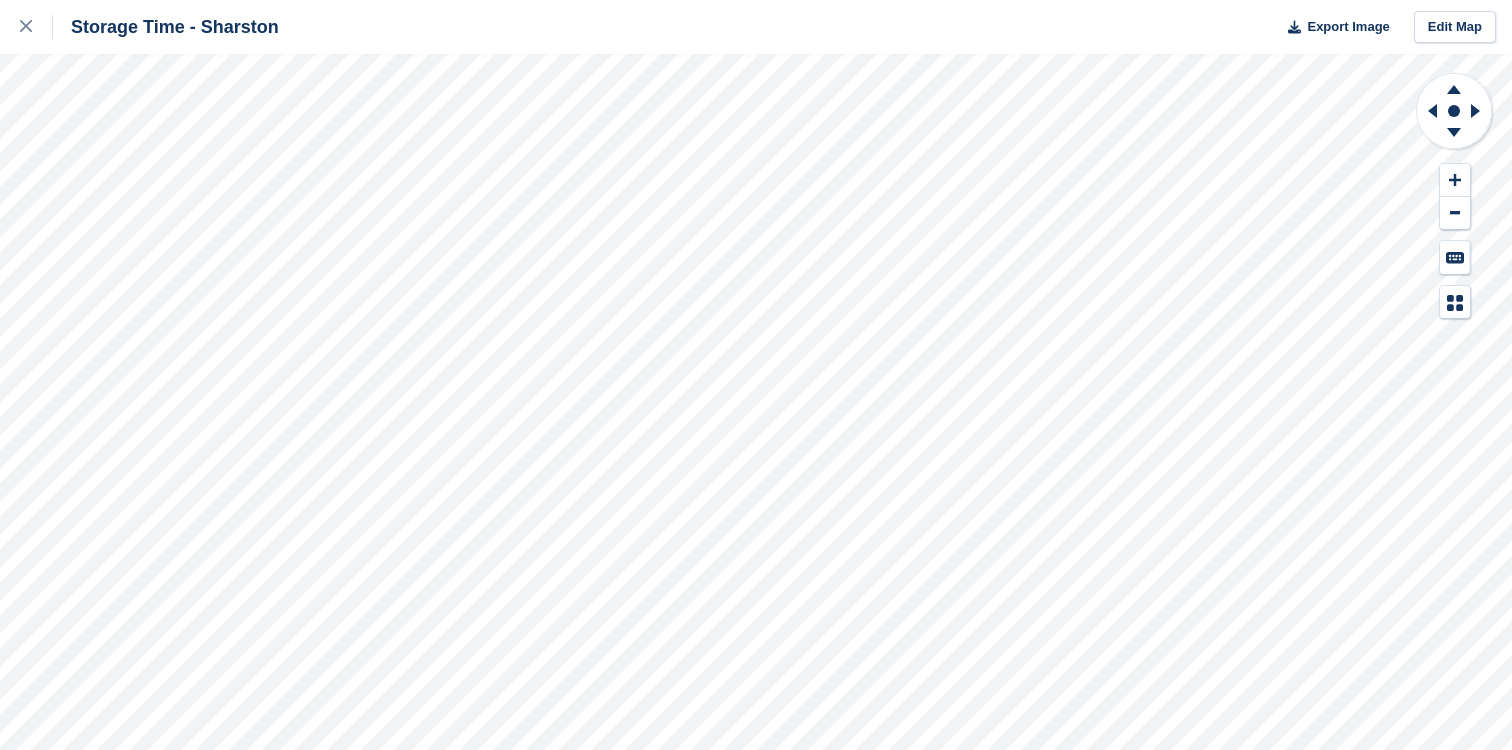 scroll, scrollTop: 0, scrollLeft: 0, axis: both 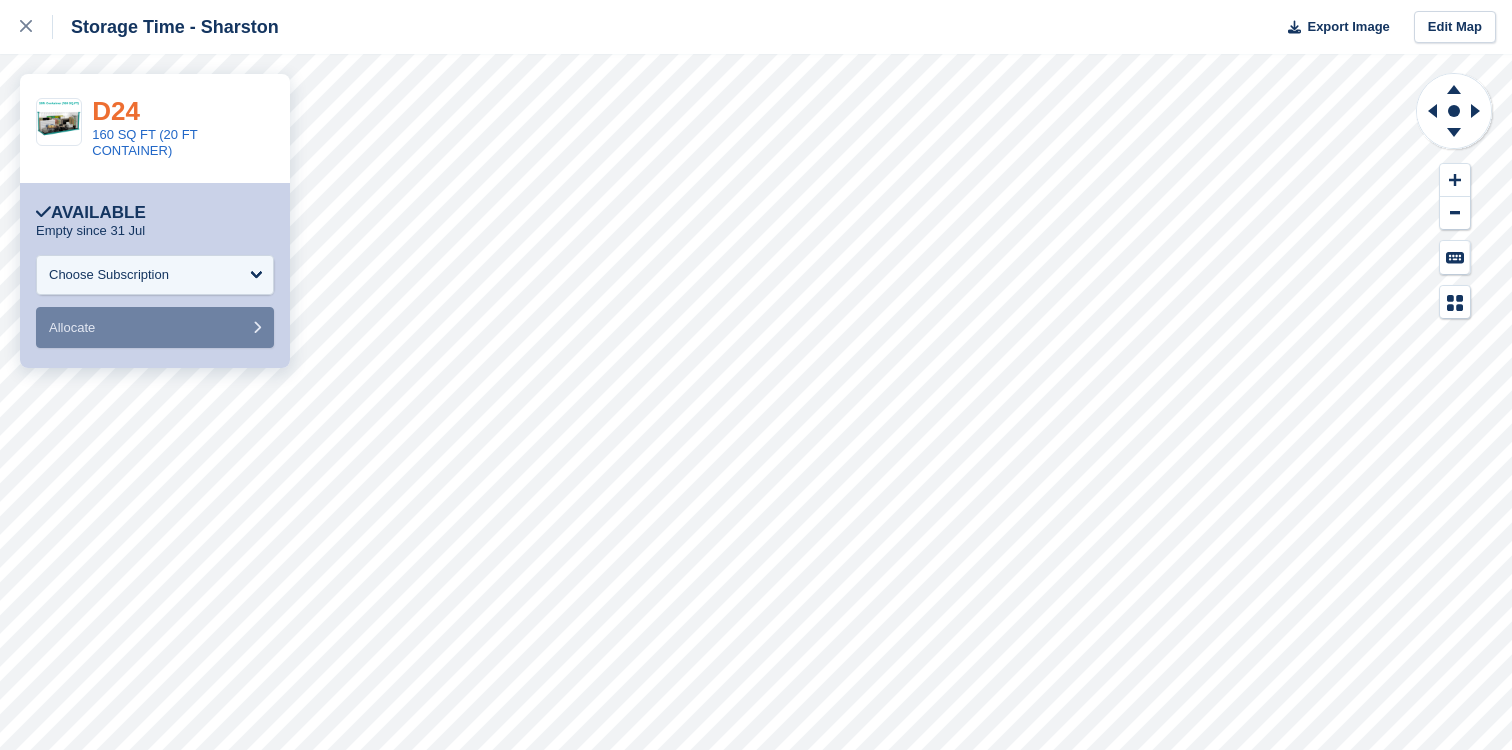 click on "D24" at bounding box center [116, 111] 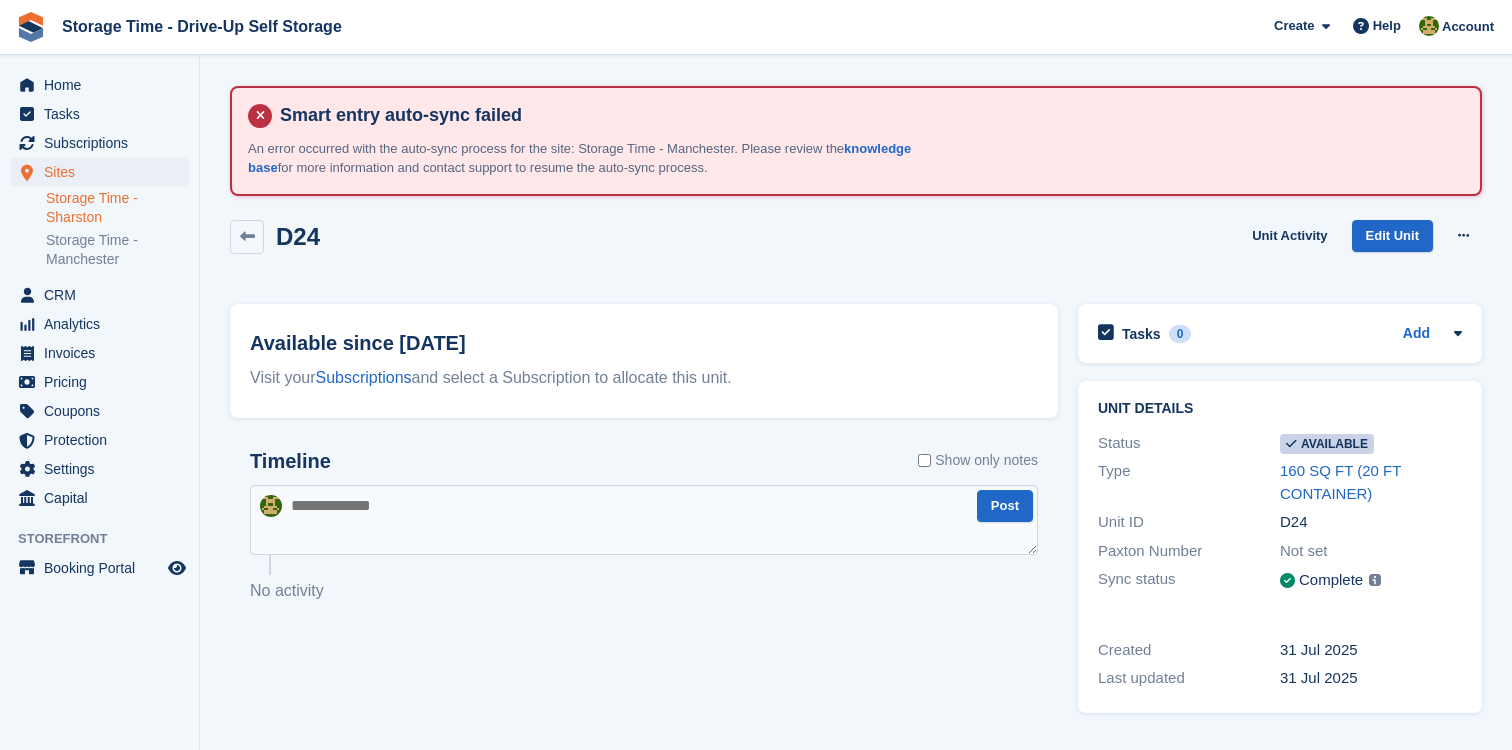 scroll, scrollTop: 0, scrollLeft: 0, axis: both 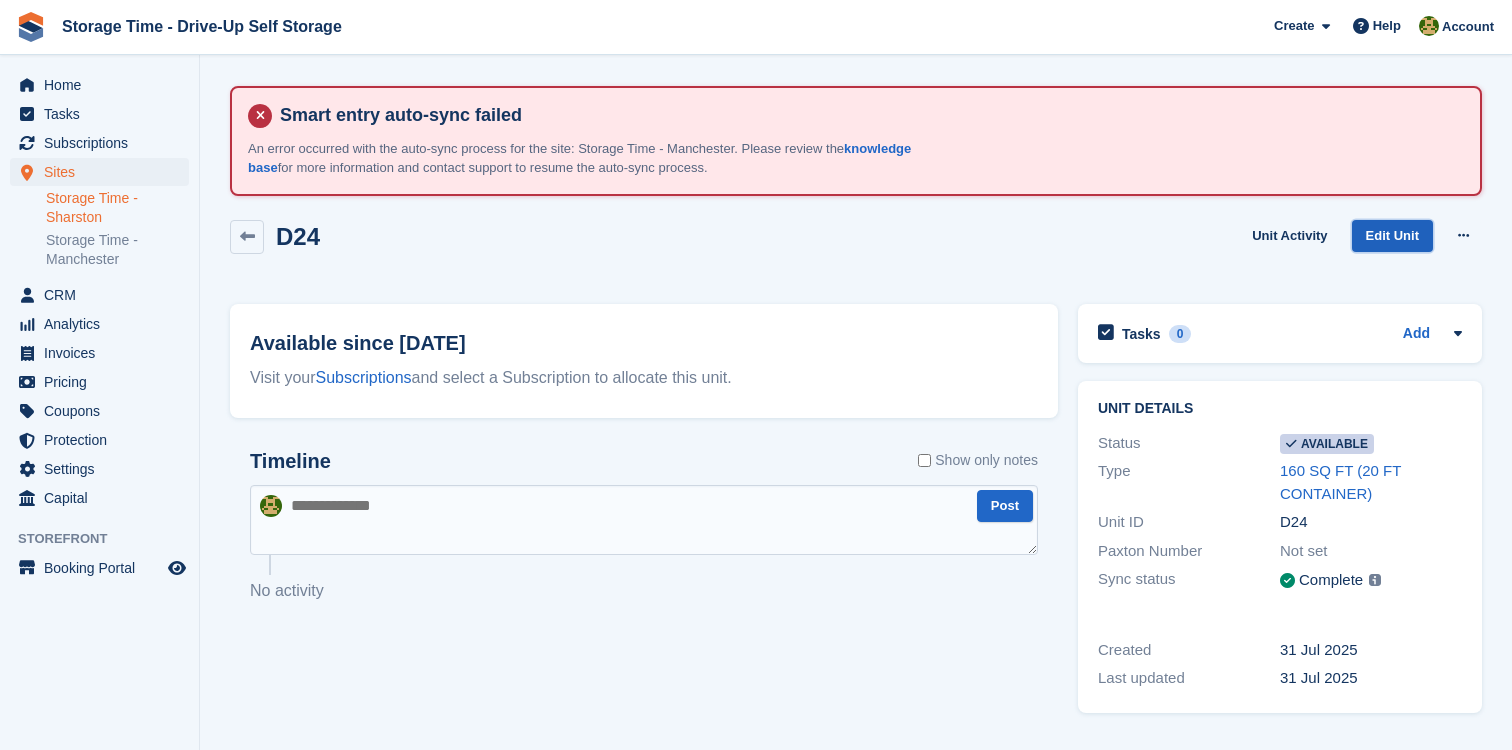 click on "Edit Unit" at bounding box center [1392, 236] 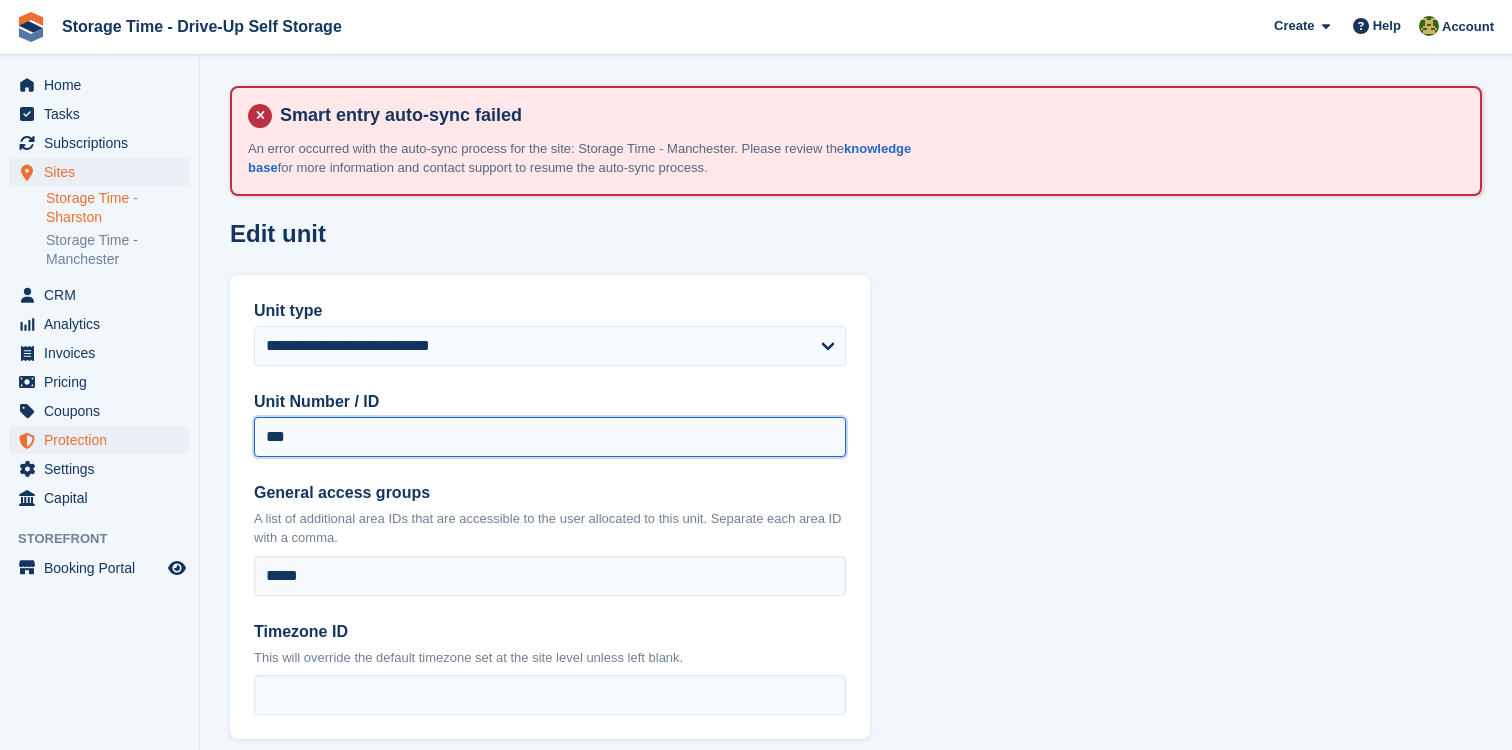 drag, startPoint x: 360, startPoint y: 432, endPoint x: 188, endPoint y: 432, distance: 172 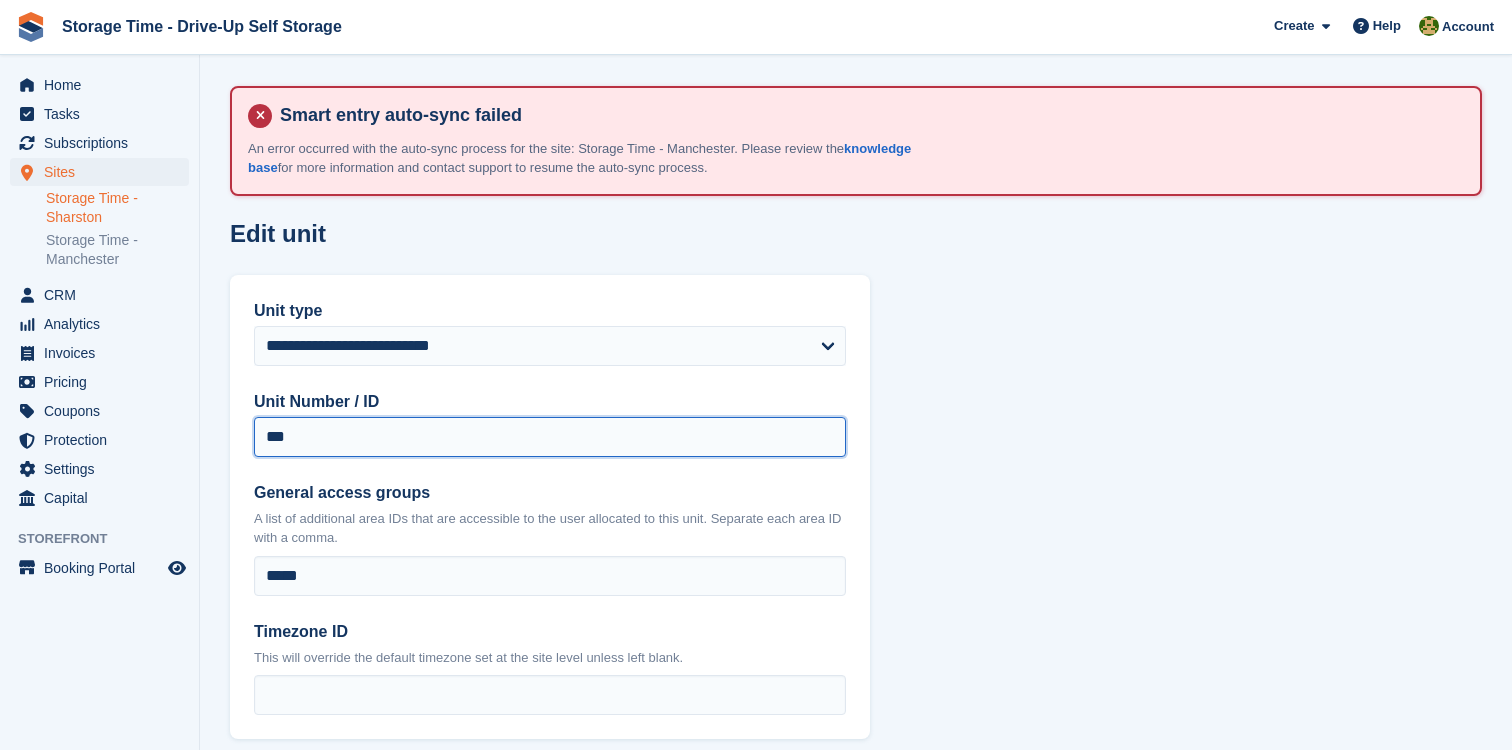scroll, scrollTop: 107, scrollLeft: 0, axis: vertical 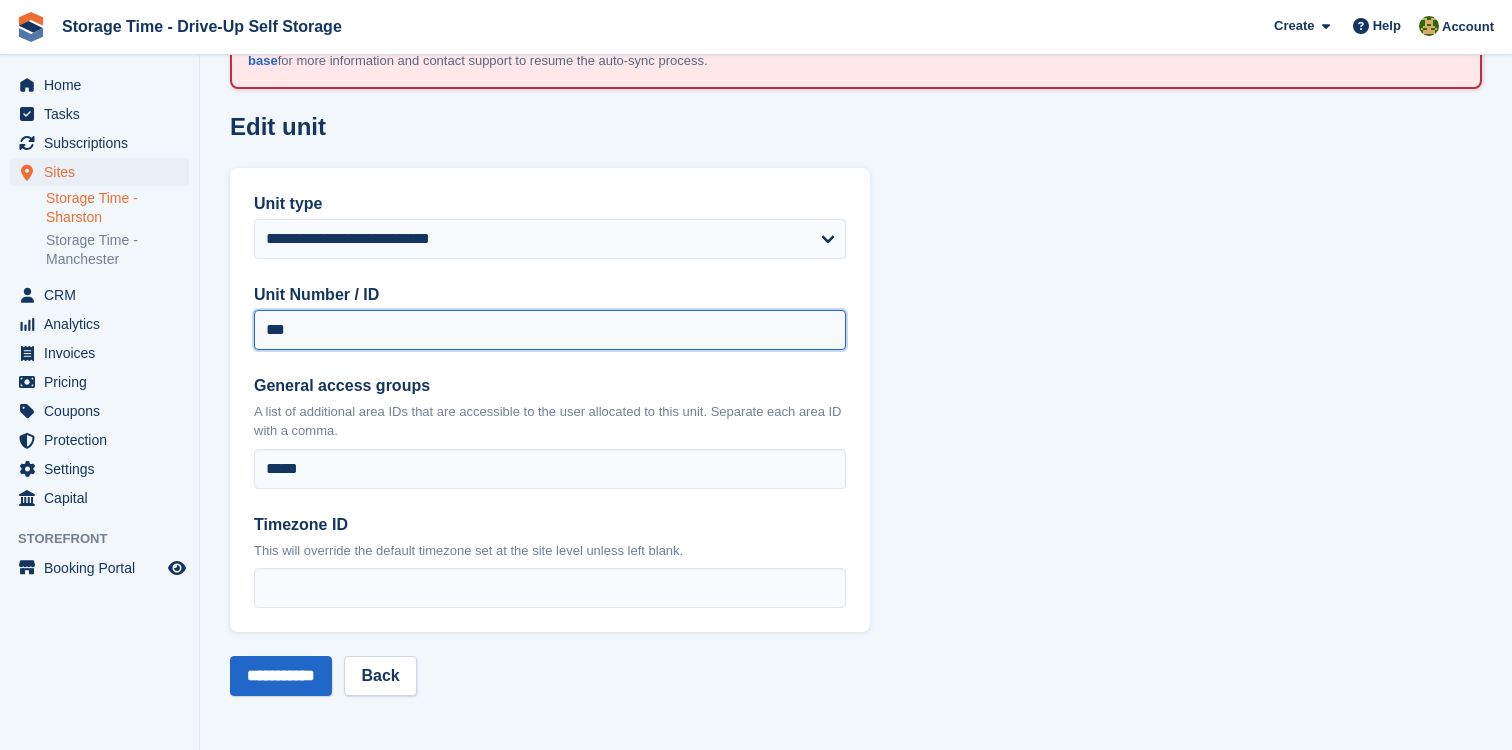 type on "***" 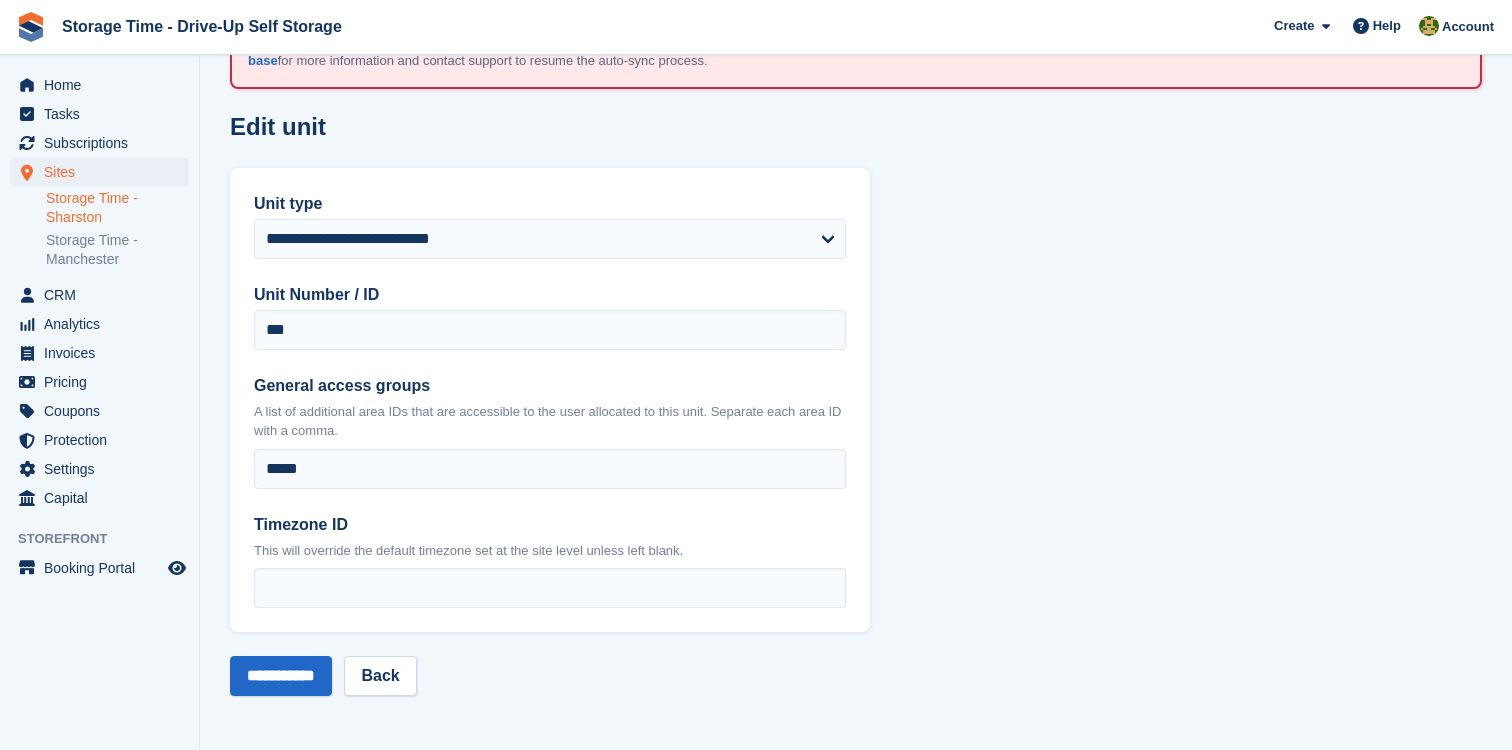 click on "**********" at bounding box center [856, 321] 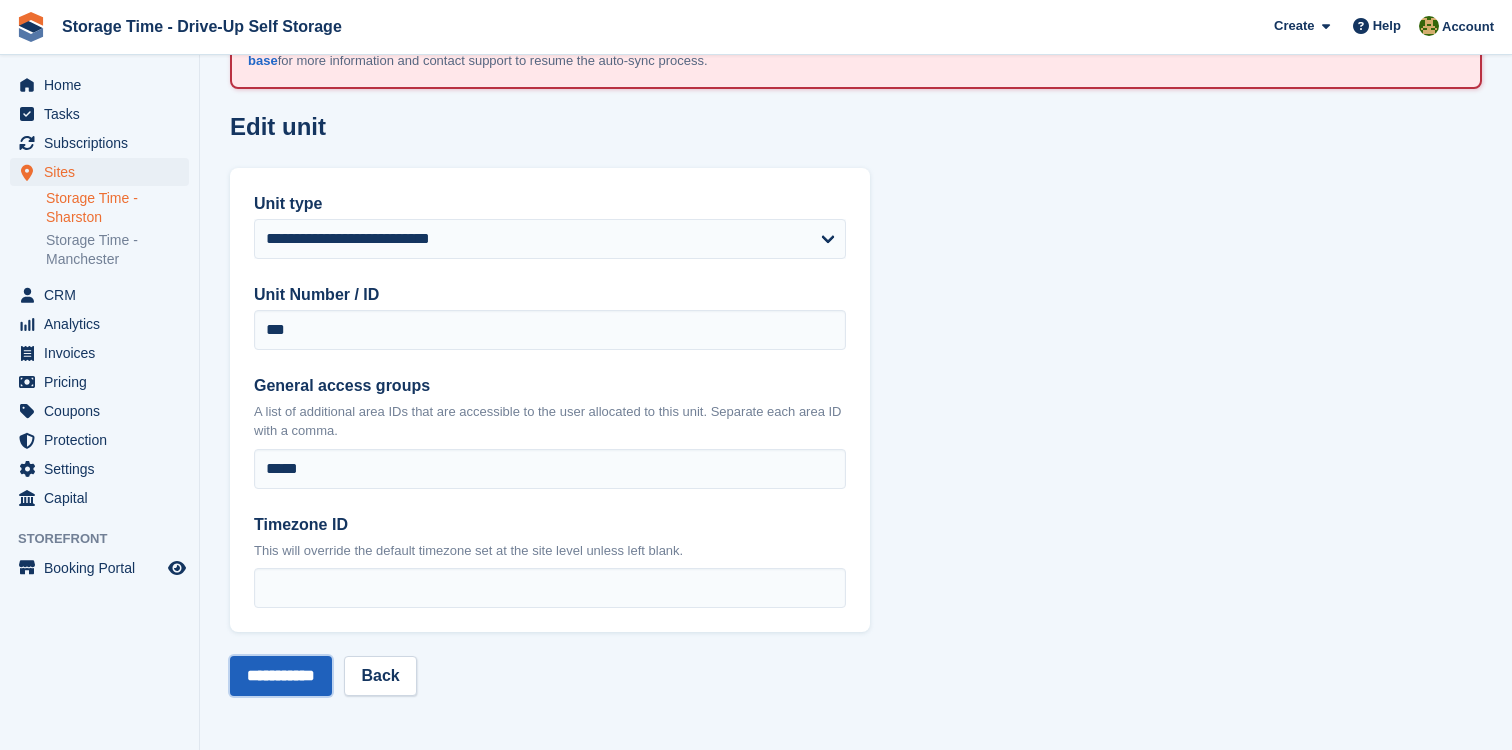 click on "**********" at bounding box center [281, 676] 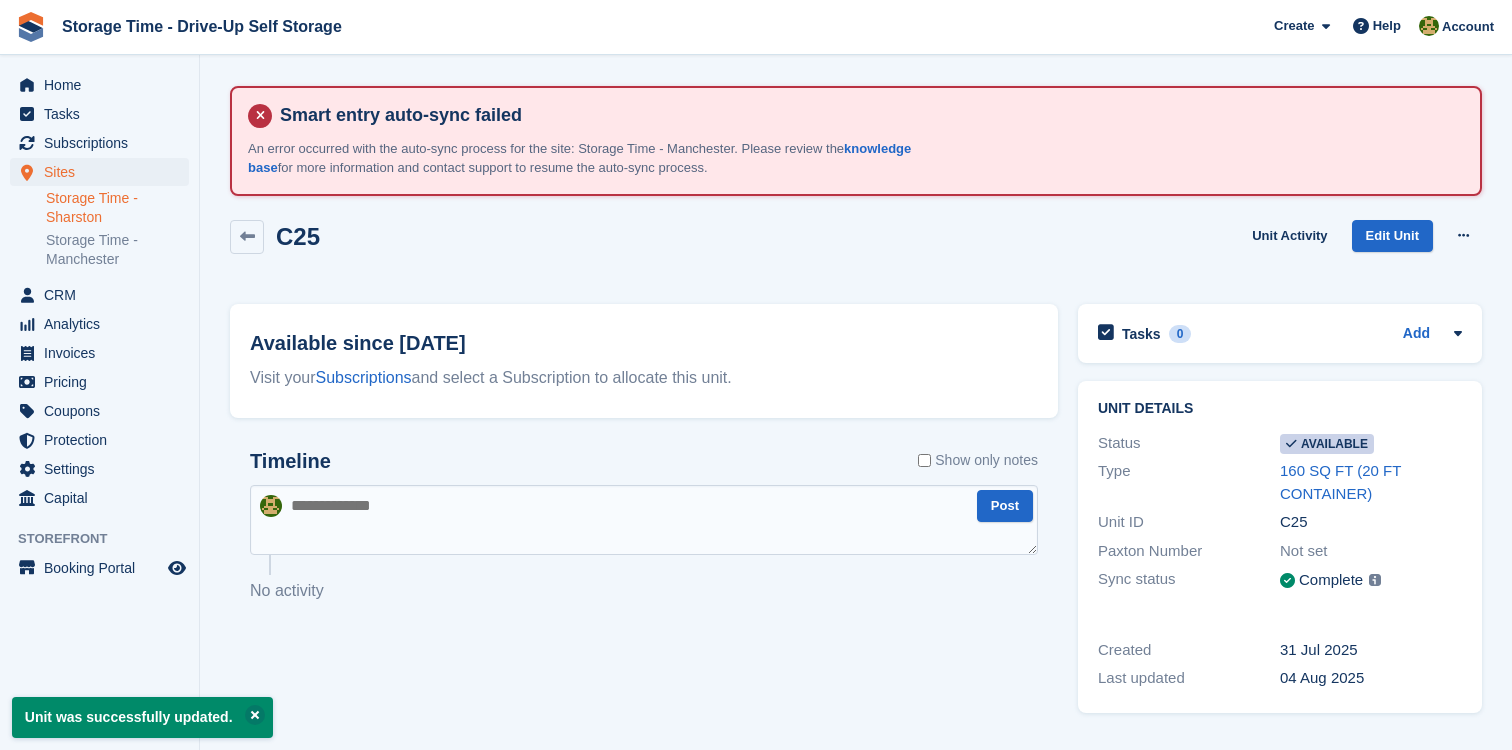 scroll, scrollTop: 0, scrollLeft: 0, axis: both 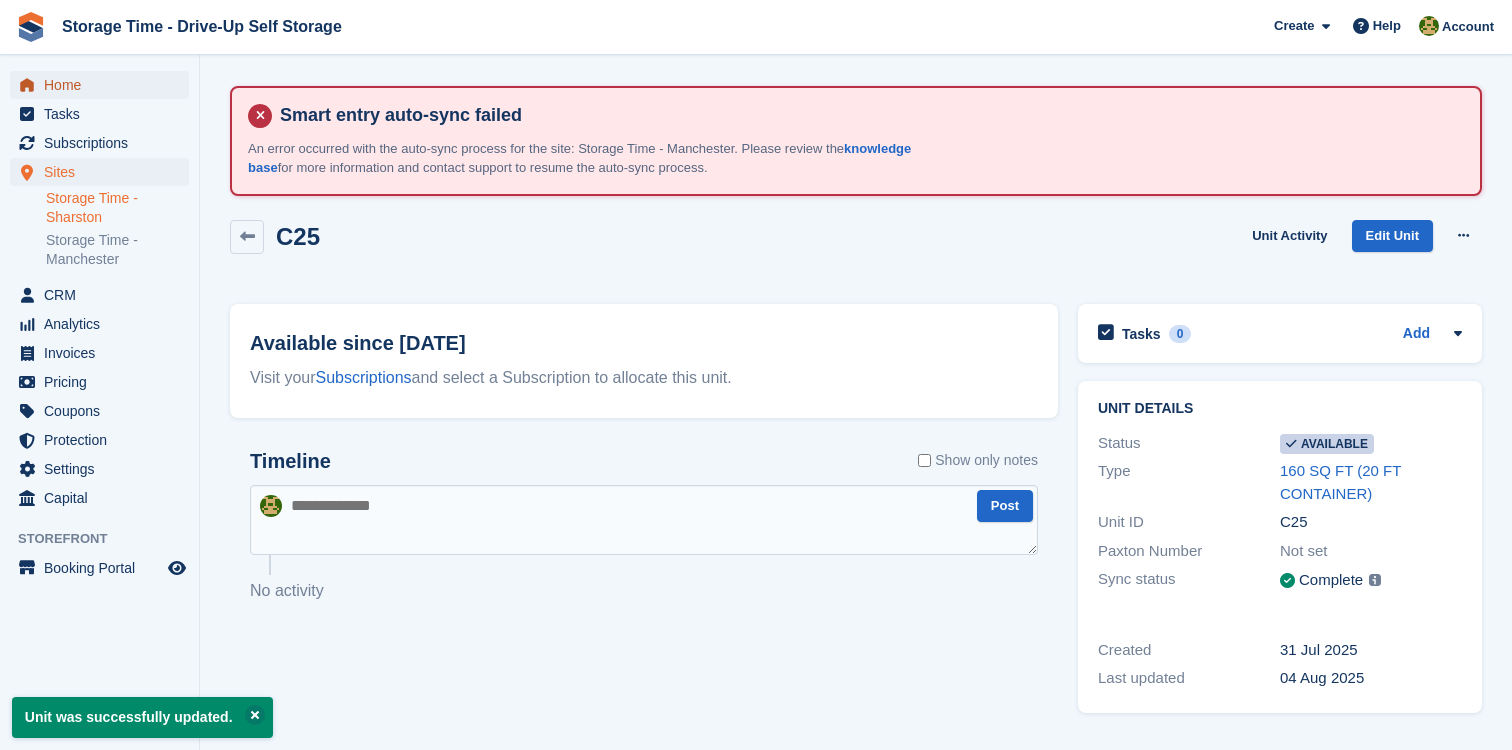 click on "Home" at bounding box center [104, 85] 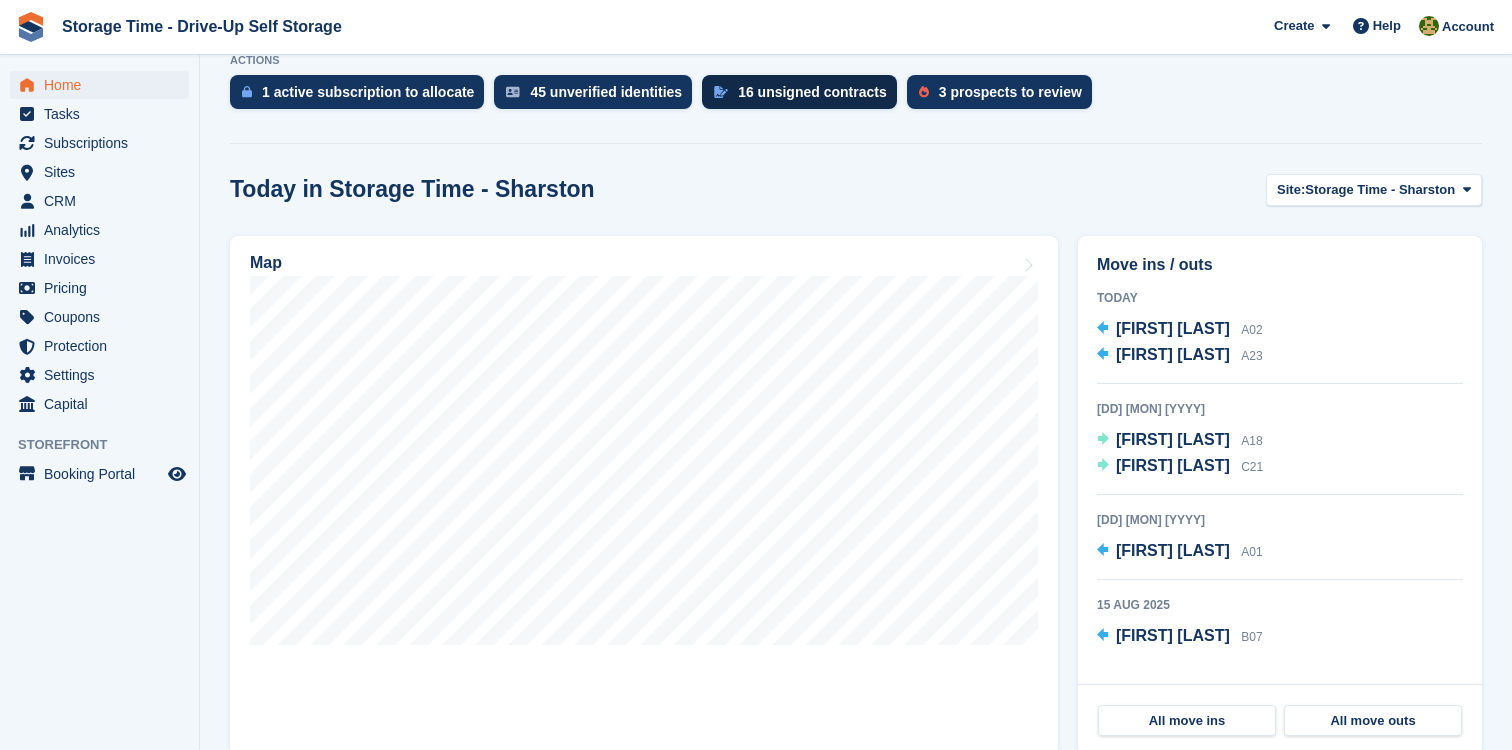 scroll, scrollTop: 577, scrollLeft: 0, axis: vertical 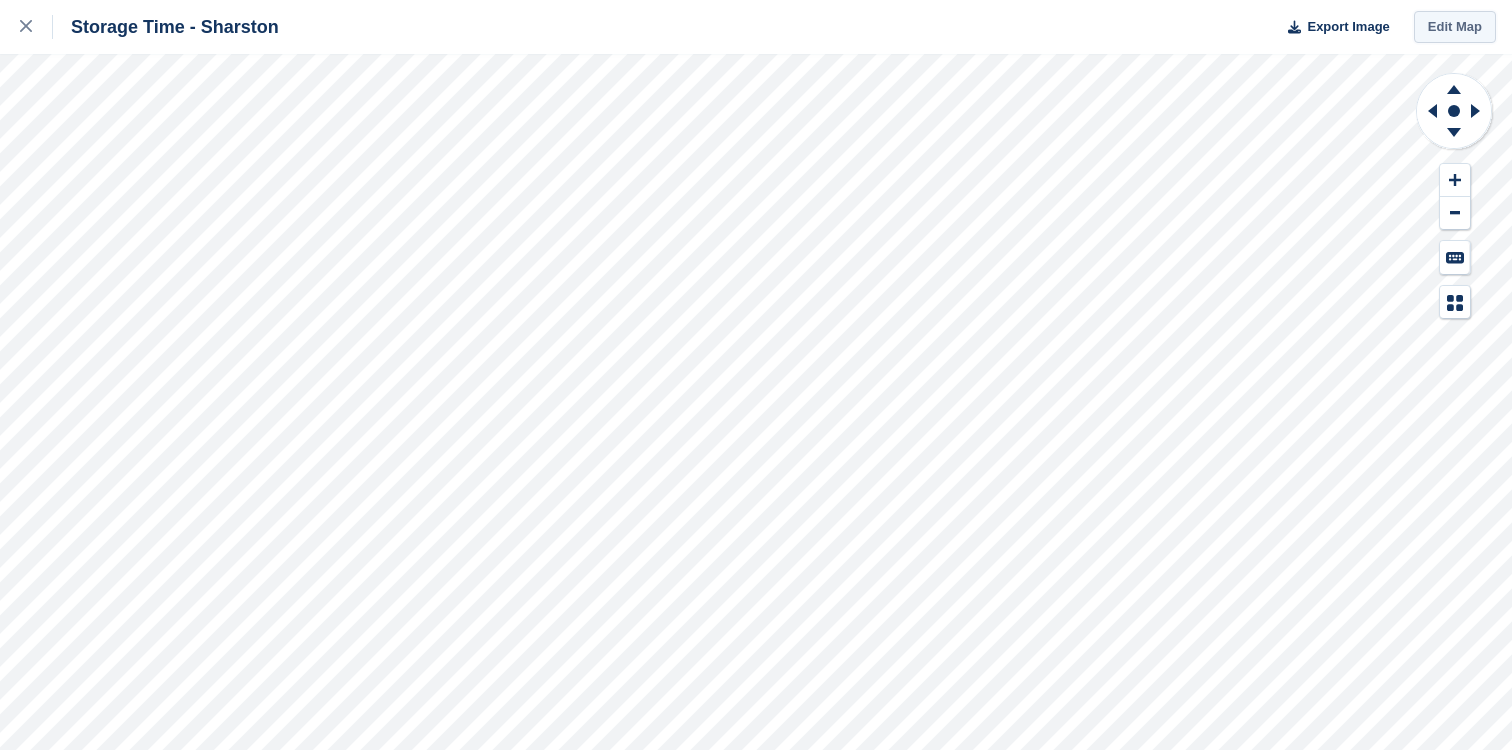 click on "Edit Map" at bounding box center (1455, 27) 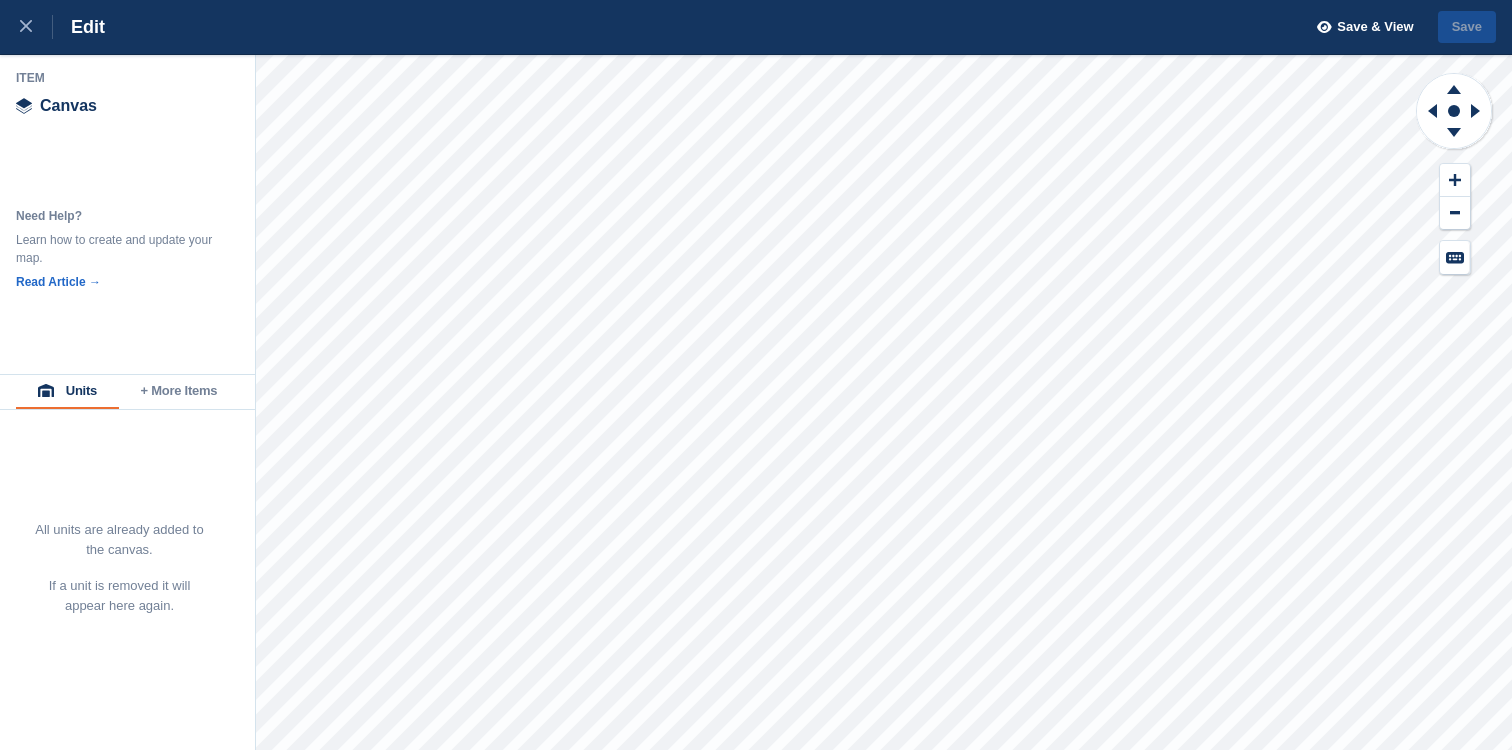 scroll, scrollTop: 0, scrollLeft: 0, axis: both 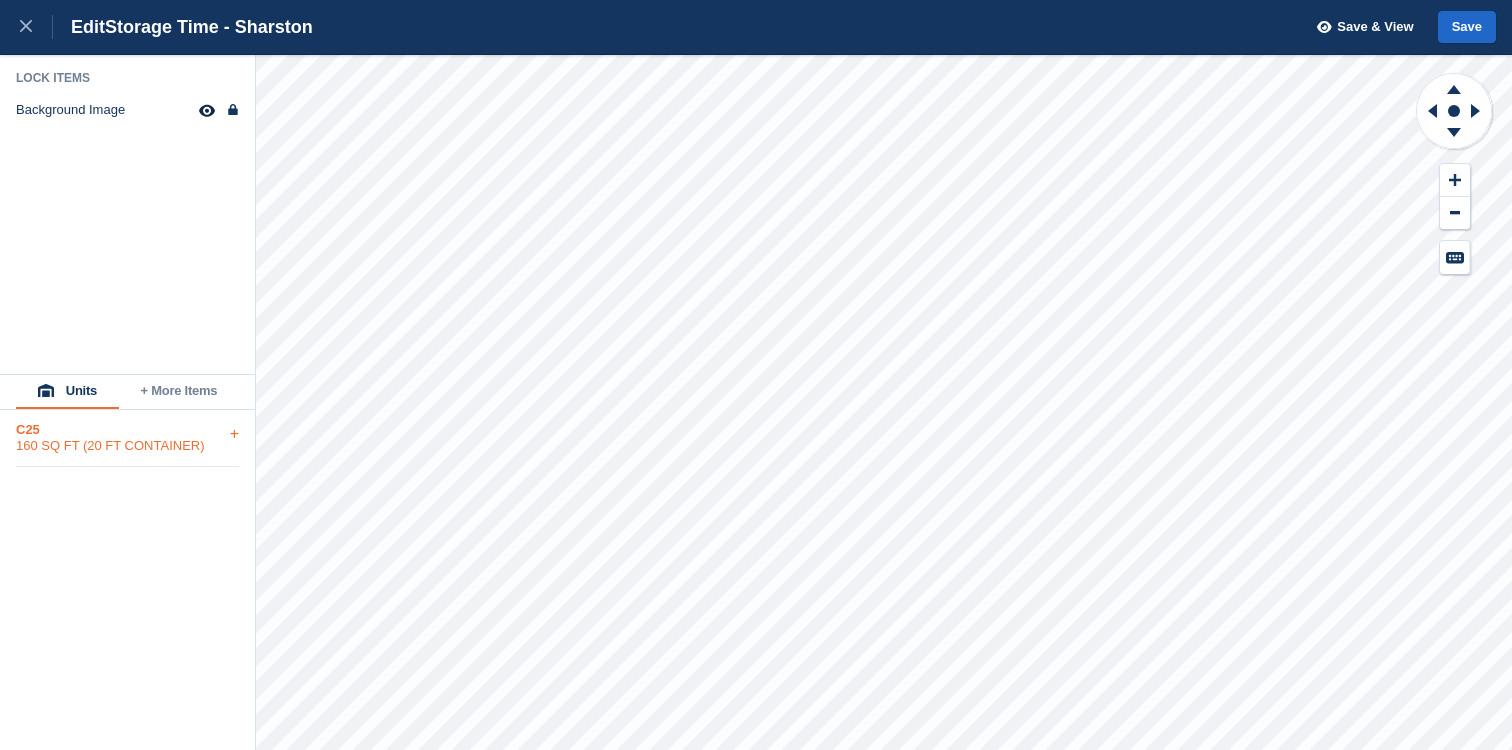 click on "160 SQ FT (20 FT CONTAINER)" at bounding box center (127, 446) 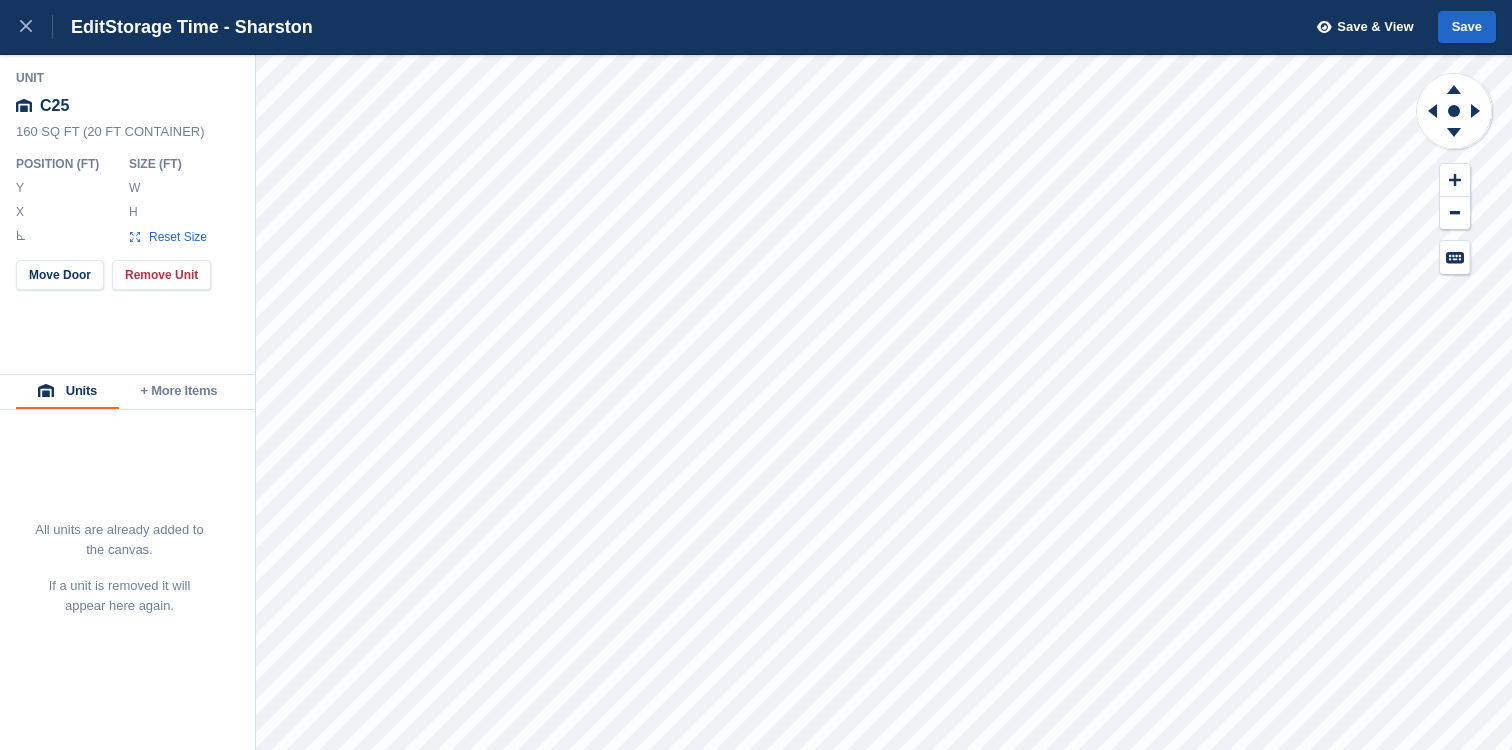 type on "*******" 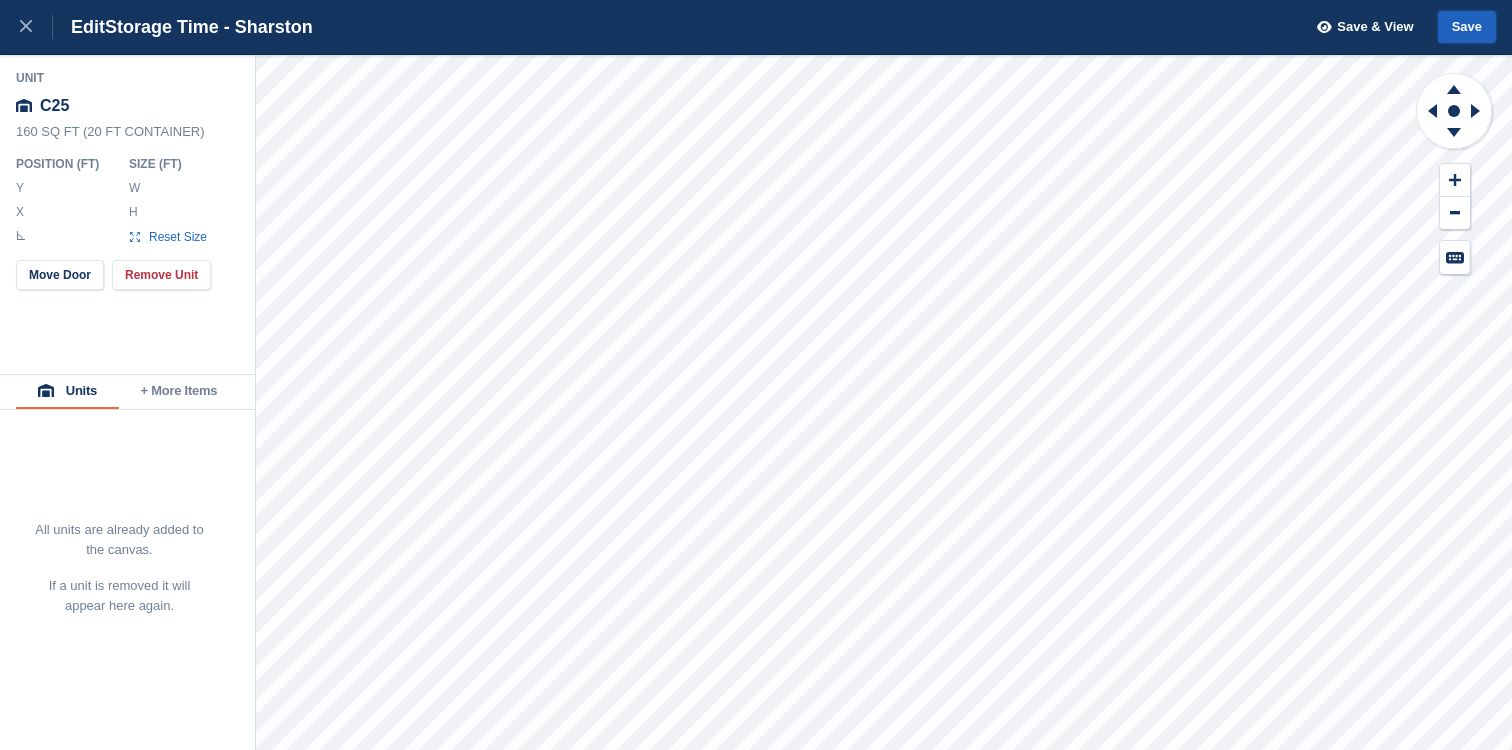click on "Save" at bounding box center [1467, 27] 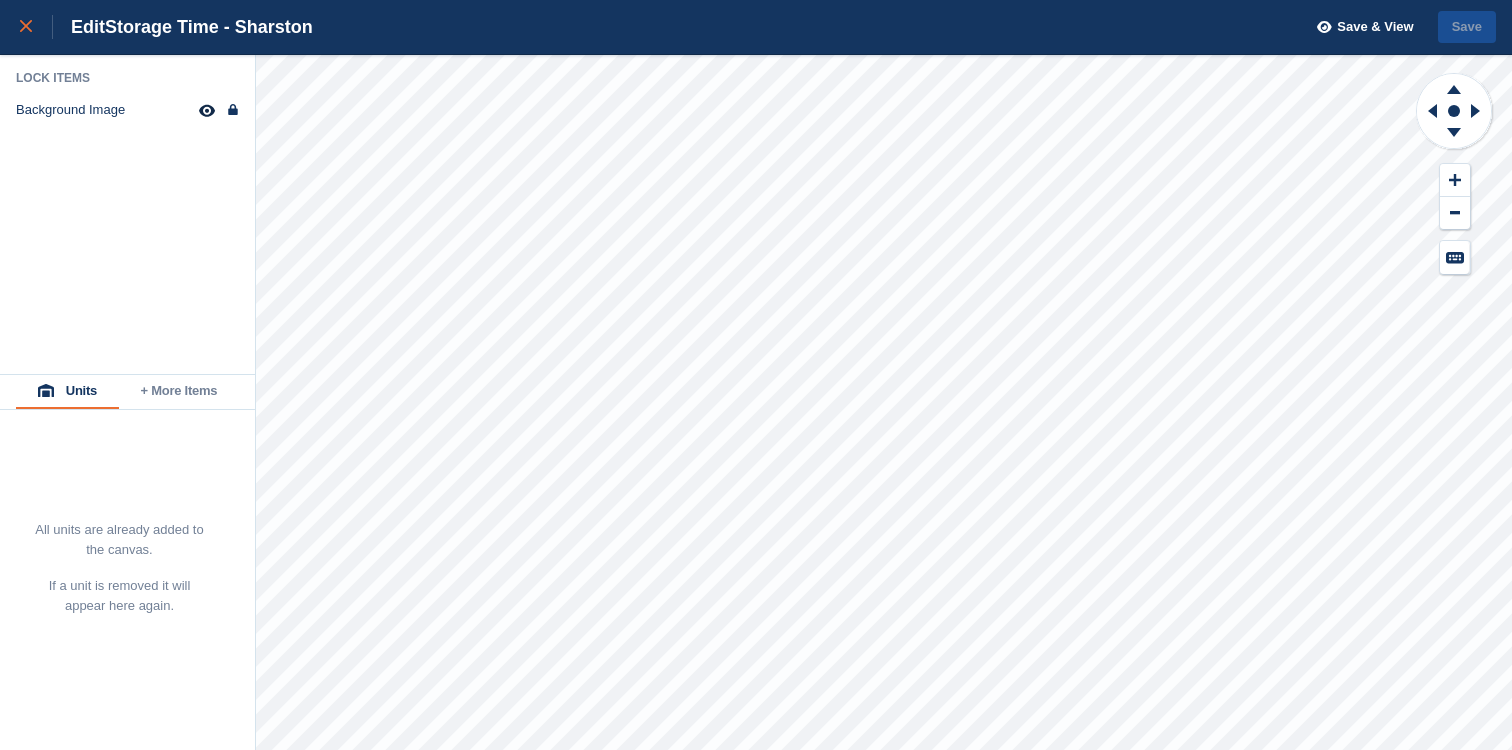 click 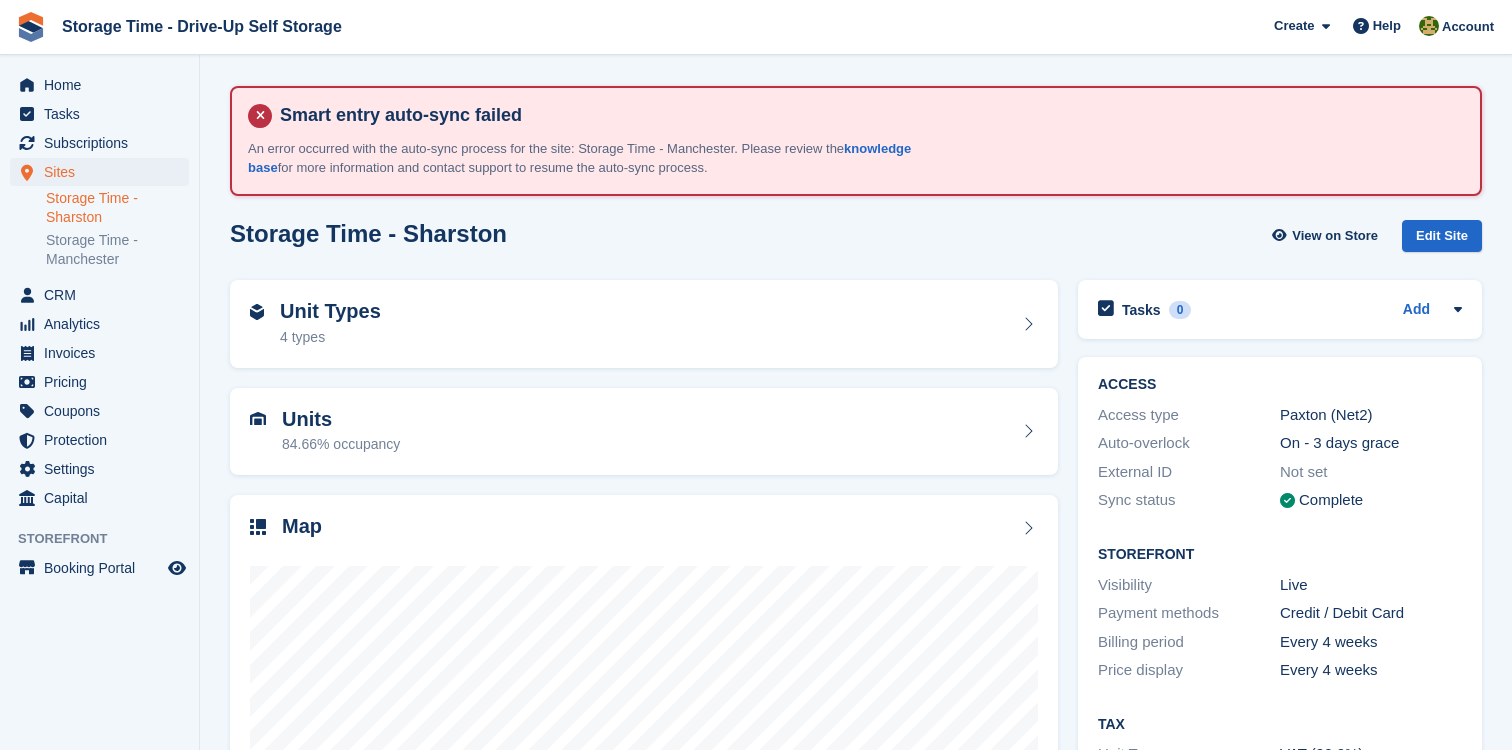 scroll, scrollTop: 0, scrollLeft: 0, axis: both 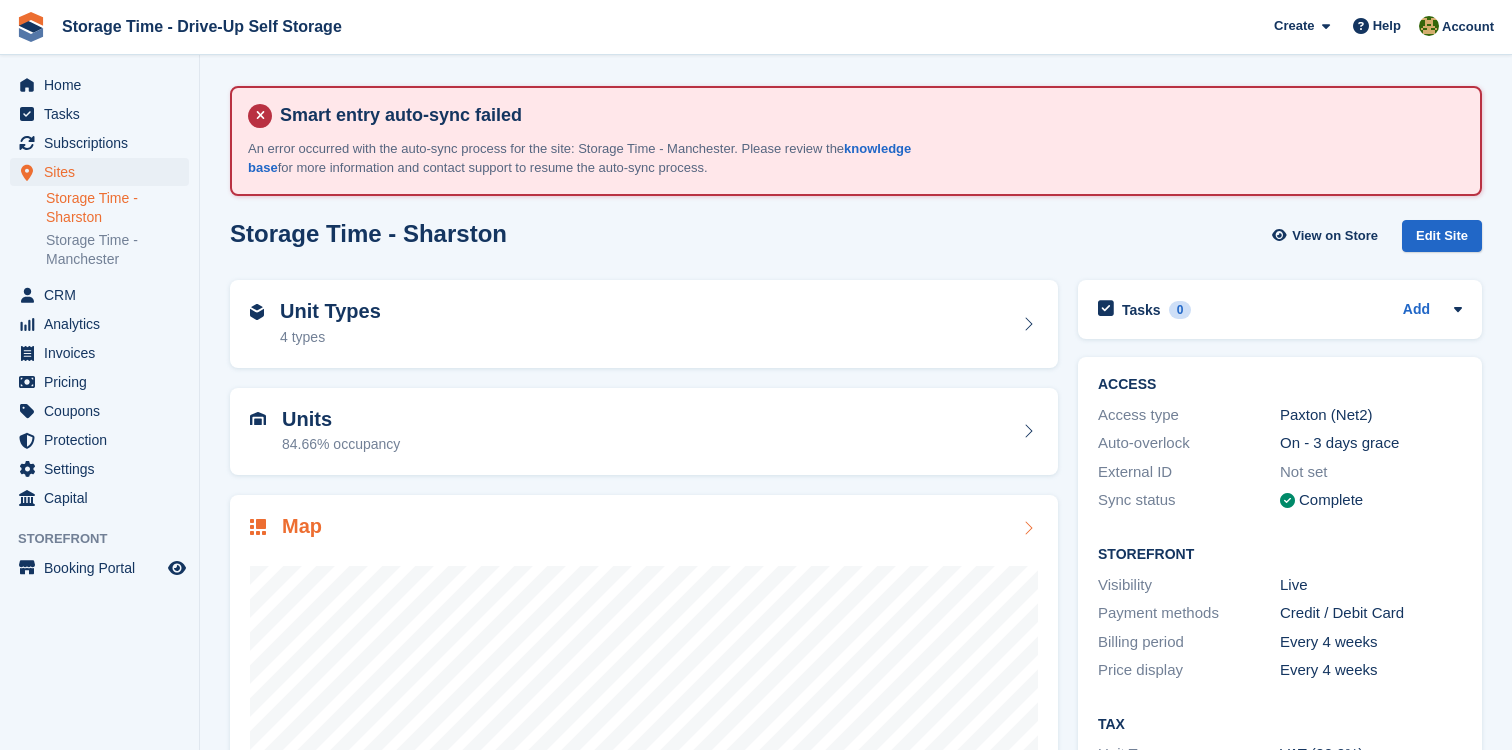 click on "Map" at bounding box center [644, 528] 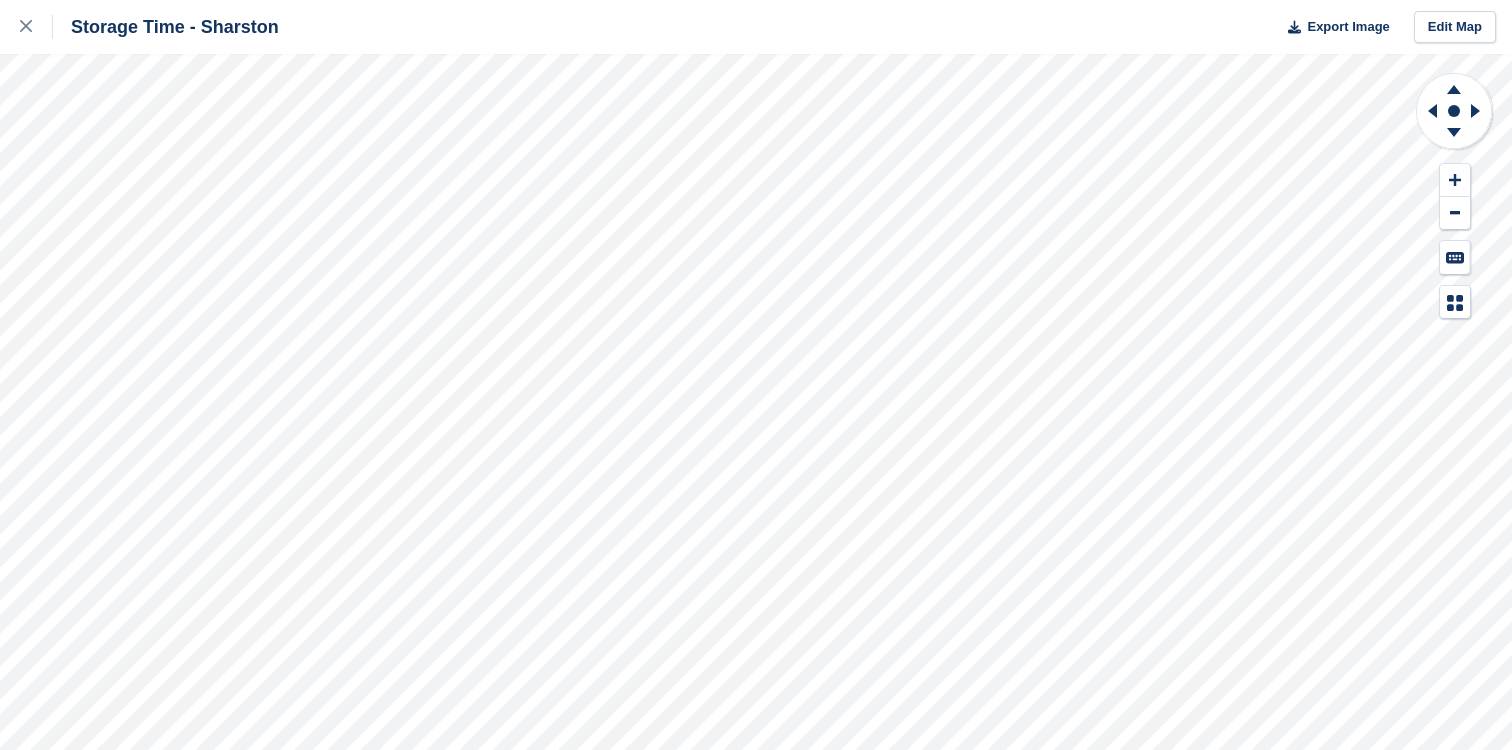scroll, scrollTop: 0, scrollLeft: 0, axis: both 